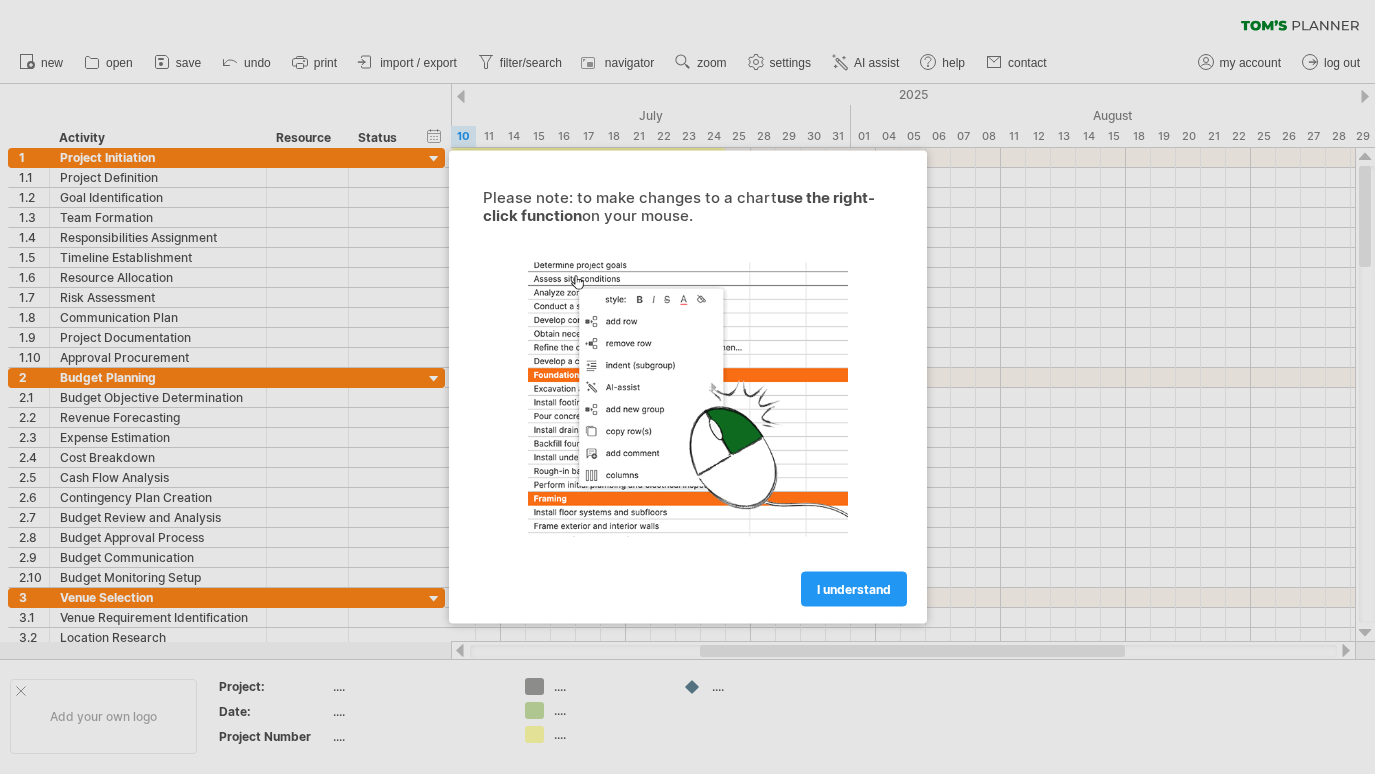 scroll, scrollTop: 0, scrollLeft: 0, axis: both 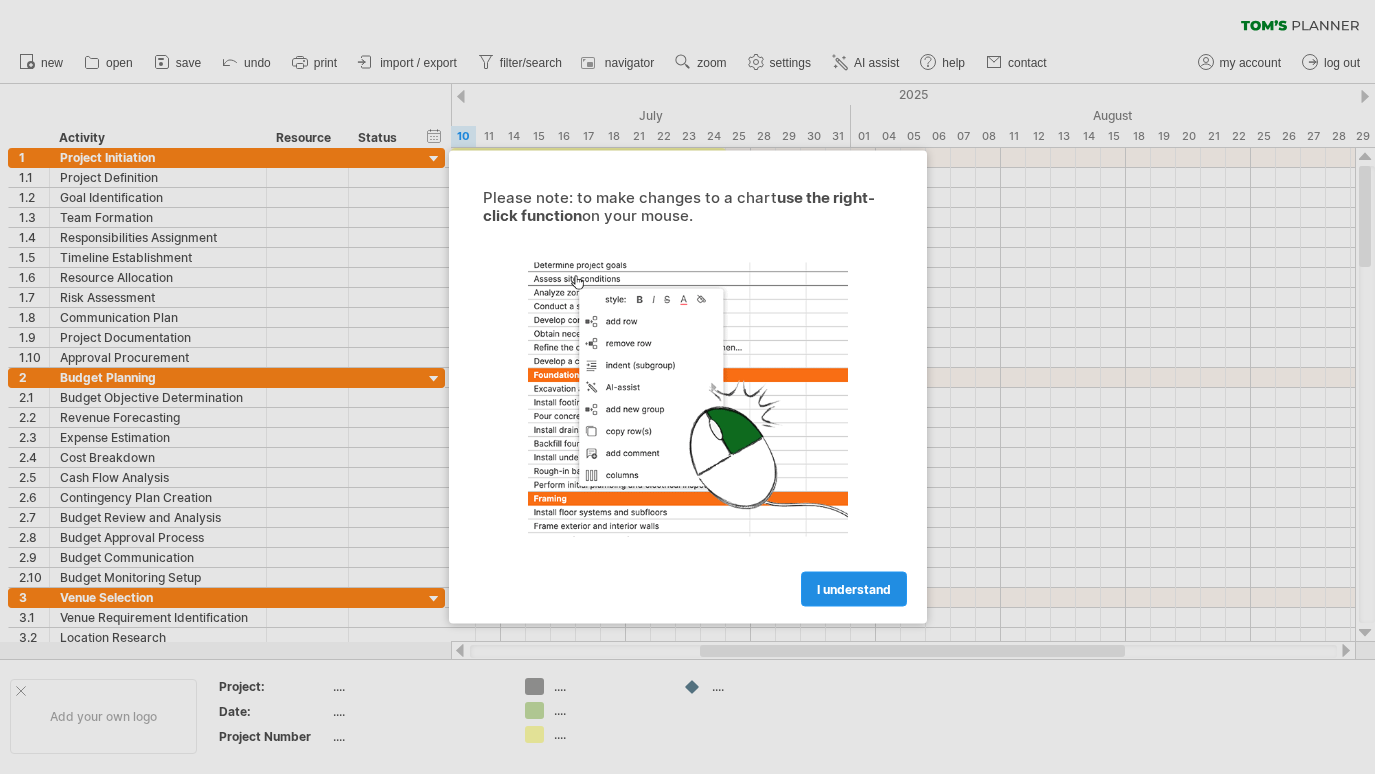 click on "I understand" at bounding box center (854, 589) 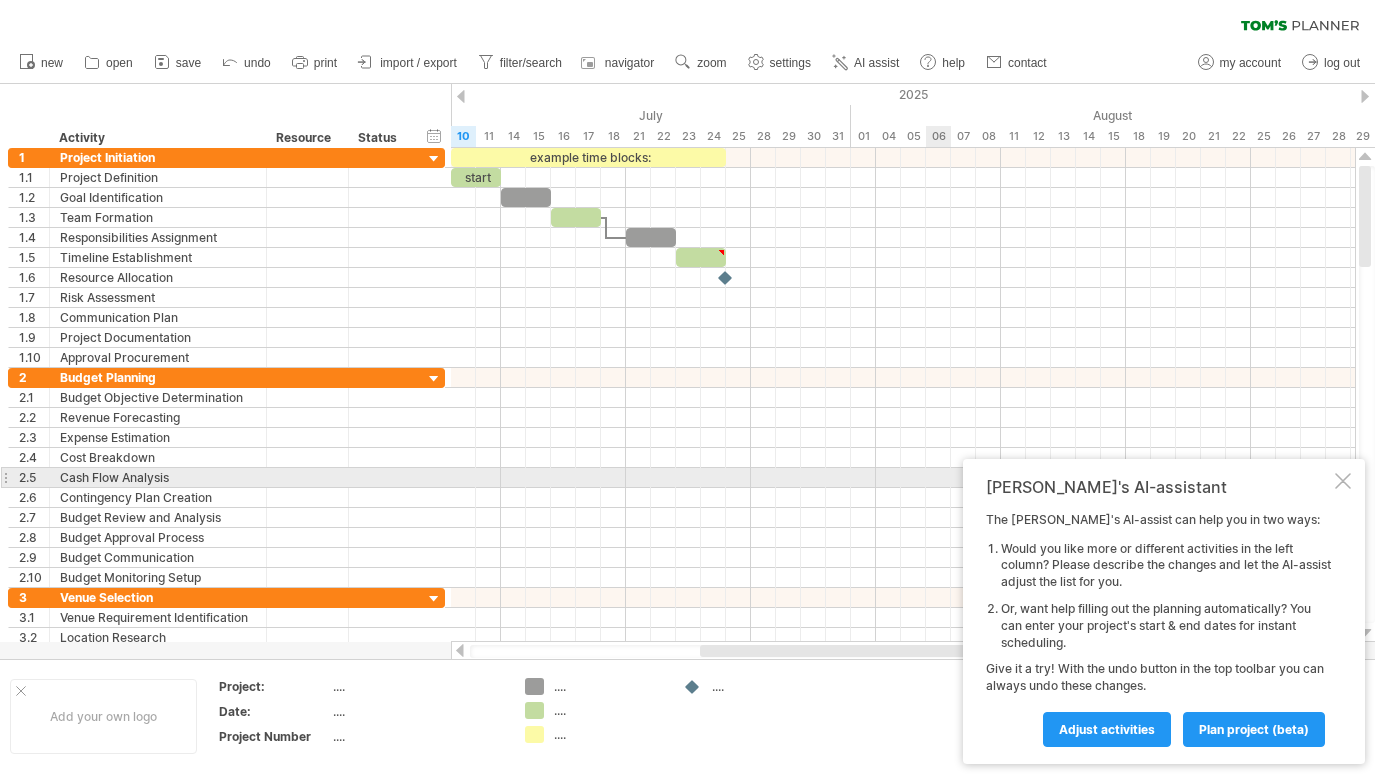 click at bounding box center [1343, 481] 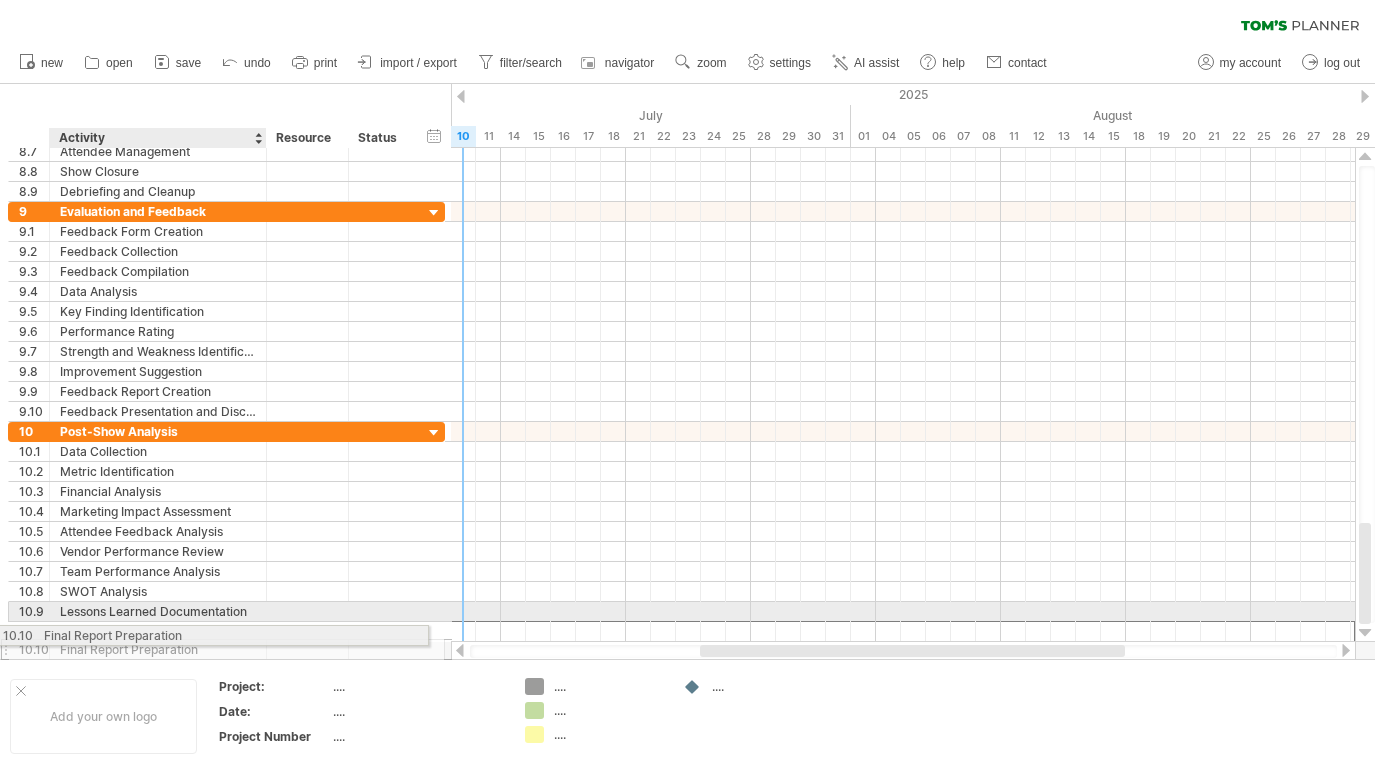 drag, startPoint x: 202, startPoint y: 634, endPoint x: 88, endPoint y: 632, distance: 114.01754 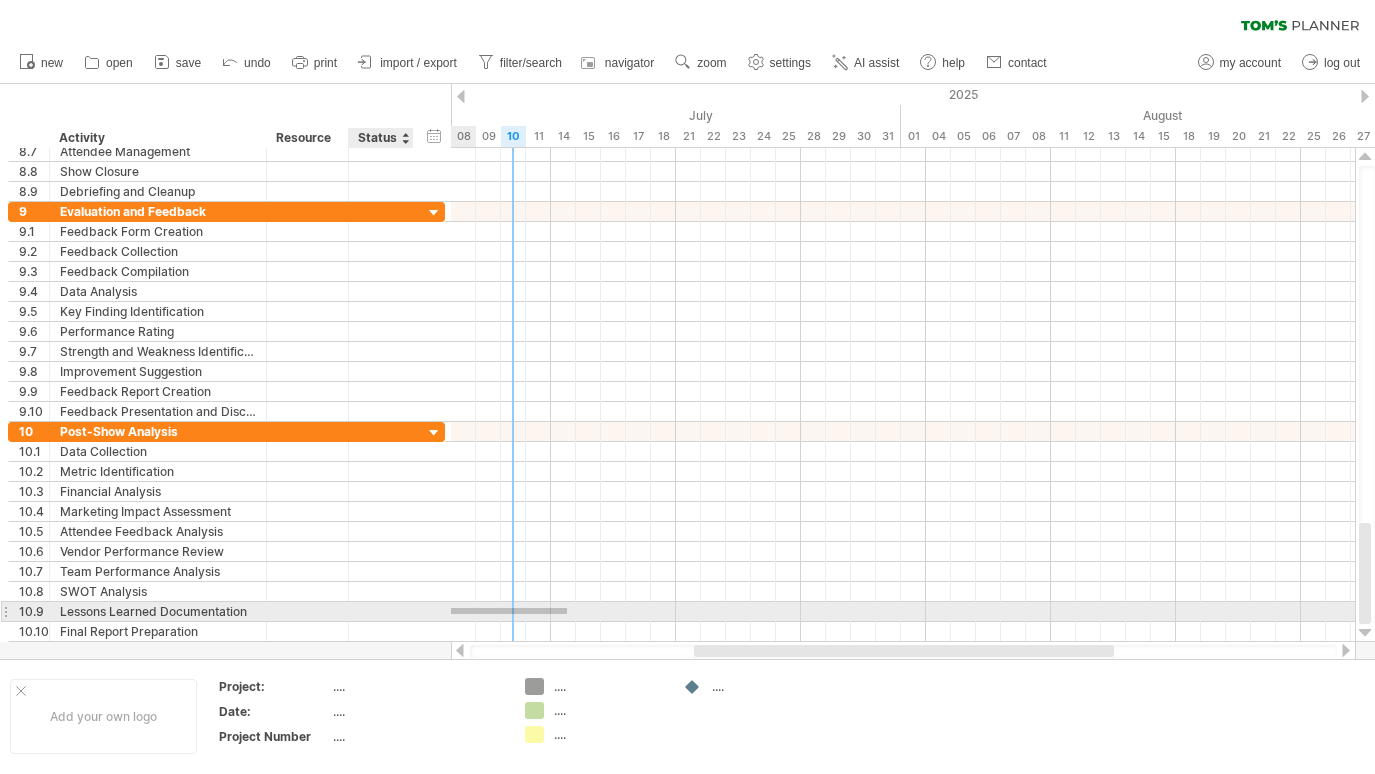 drag, startPoint x: 517, startPoint y: 608, endPoint x: 396, endPoint y: 616, distance: 121.264175 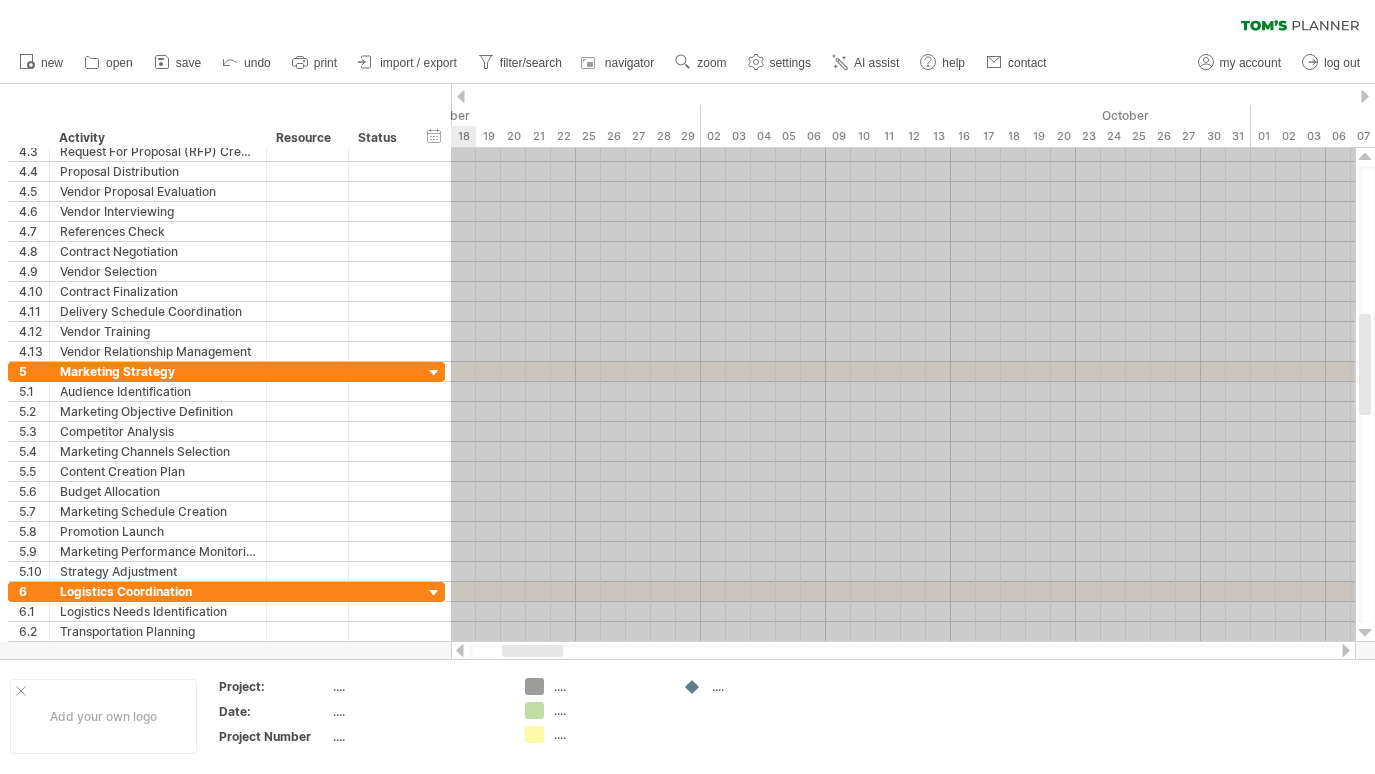 drag, startPoint x: 479, startPoint y: 624, endPoint x: -17, endPoint y: 113, distance: 712.1355 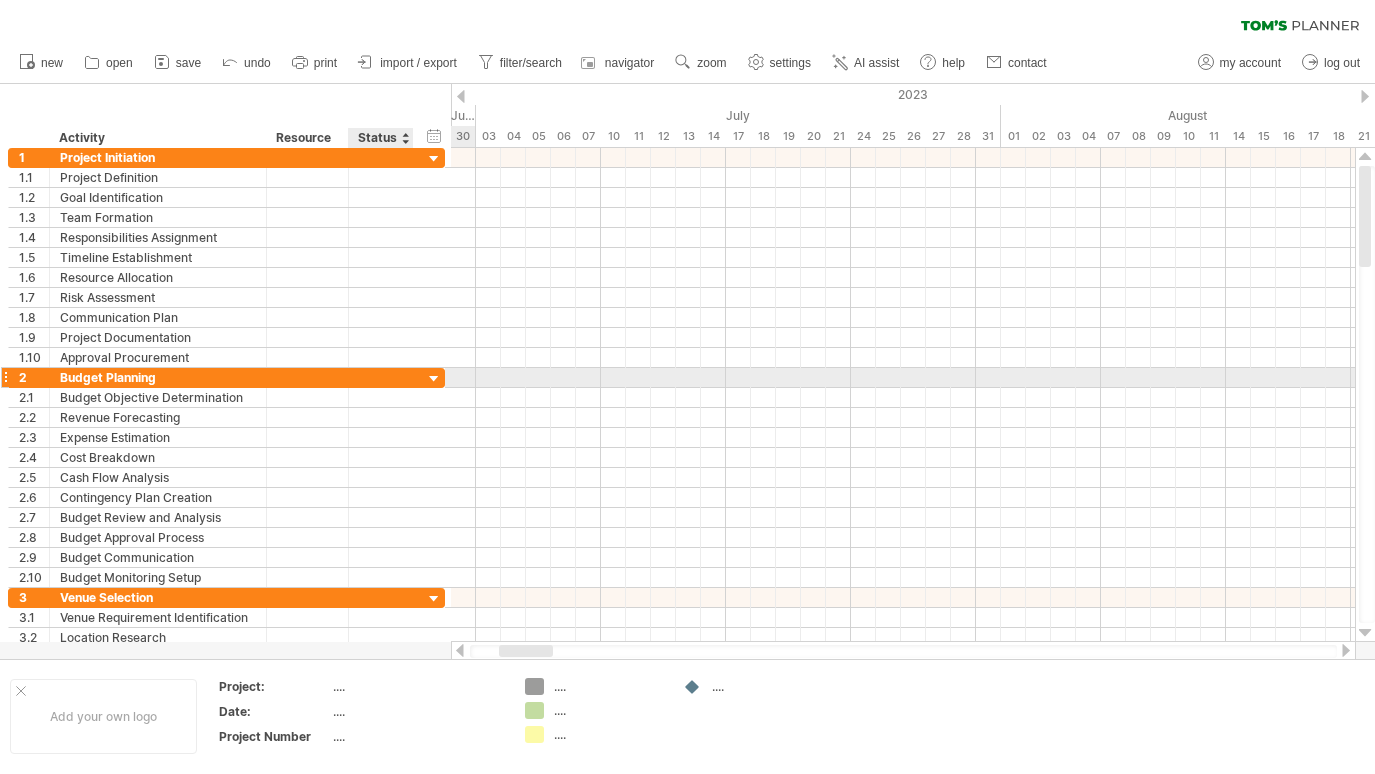 click at bounding box center [434, 379] 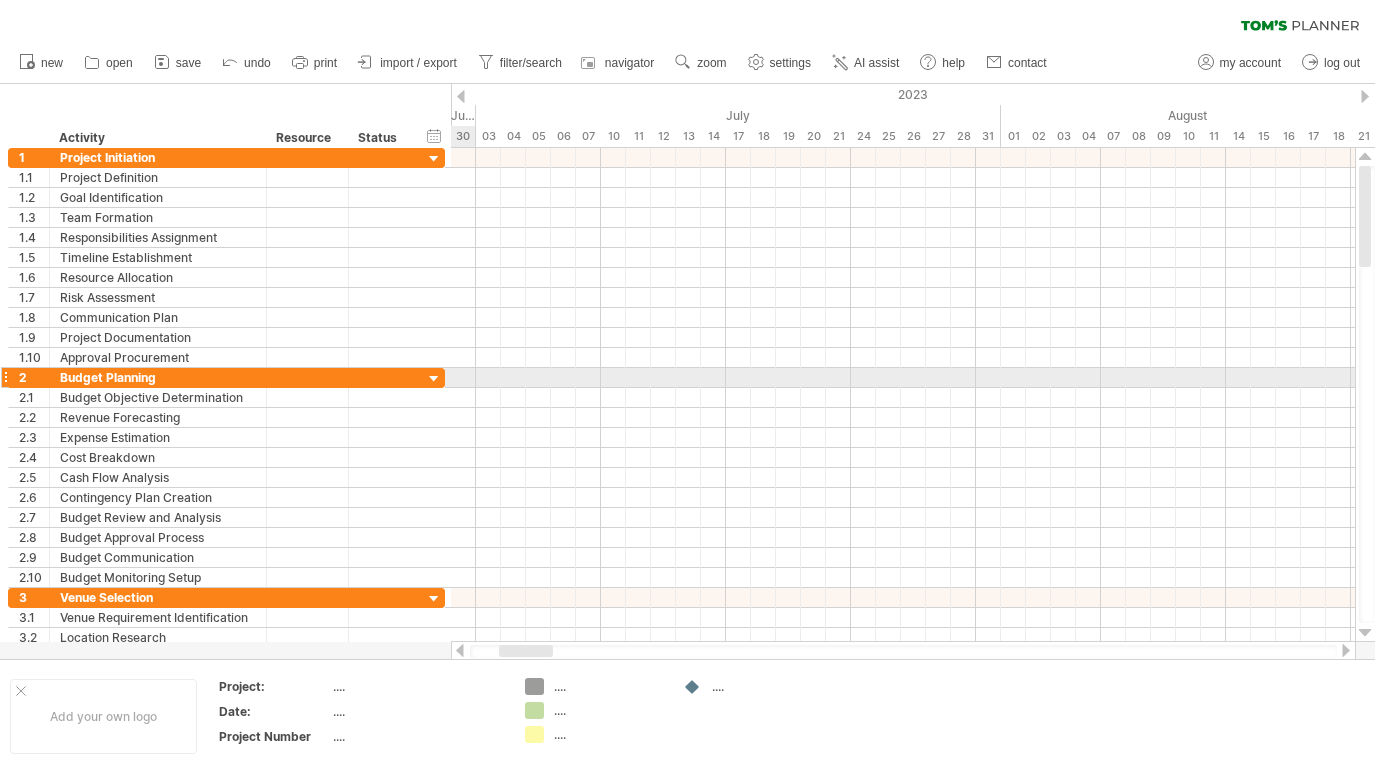 click at bounding box center (434, 379) 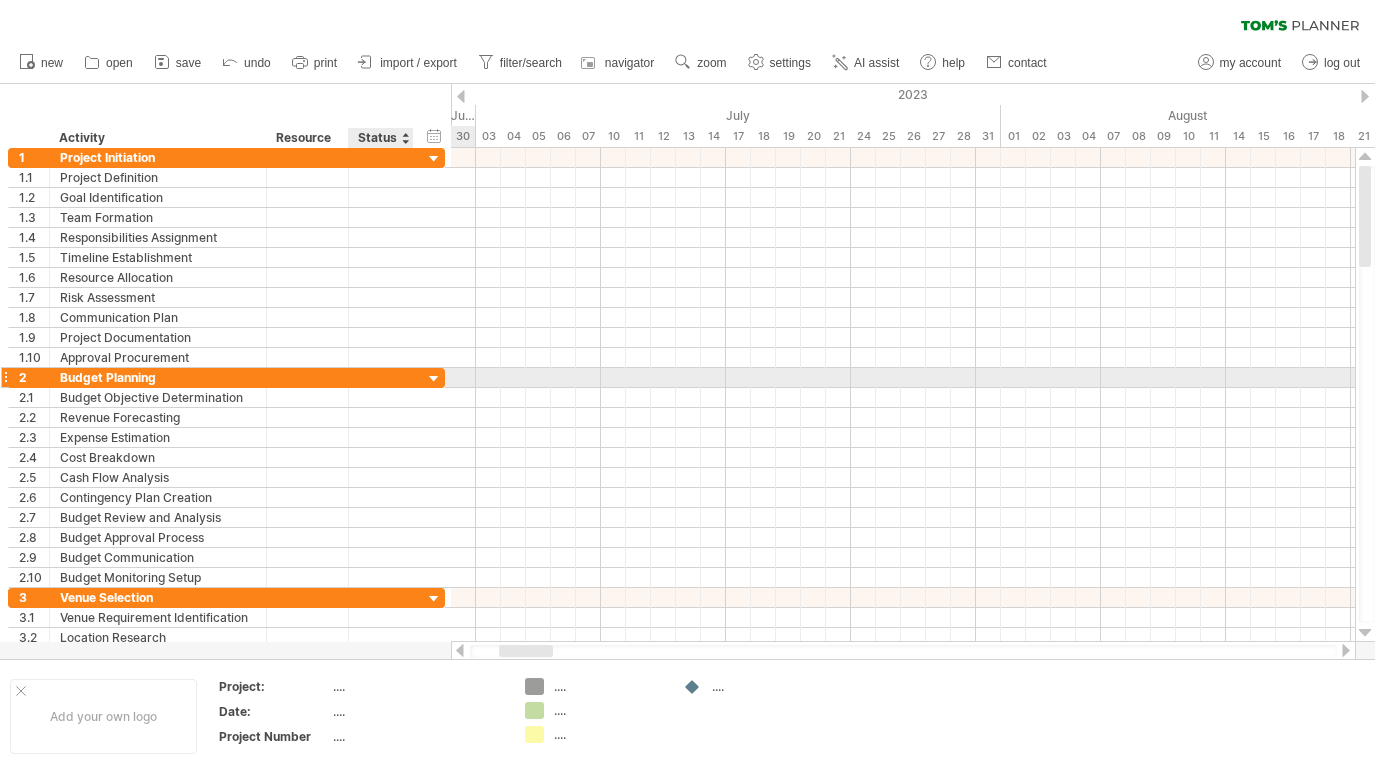 click at bounding box center (434, 379) 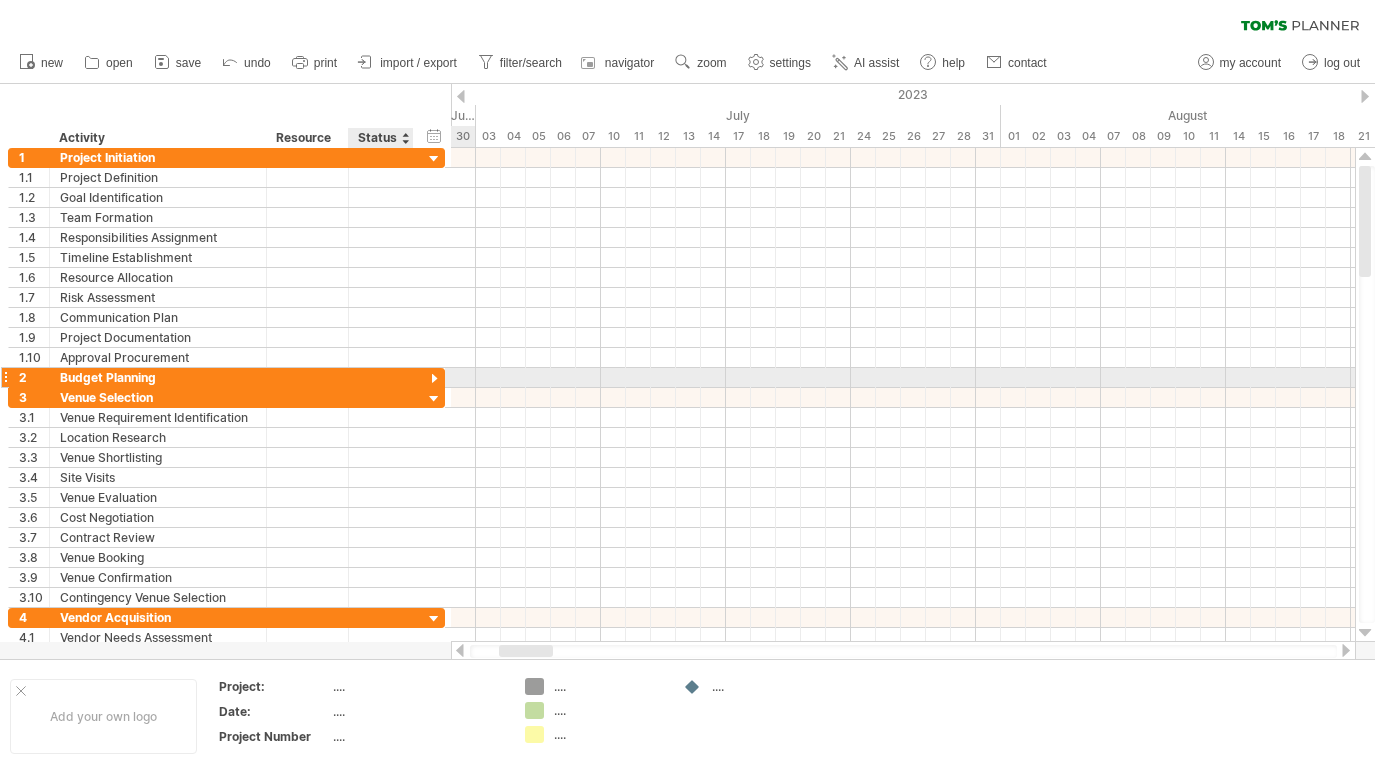 click at bounding box center (434, 379) 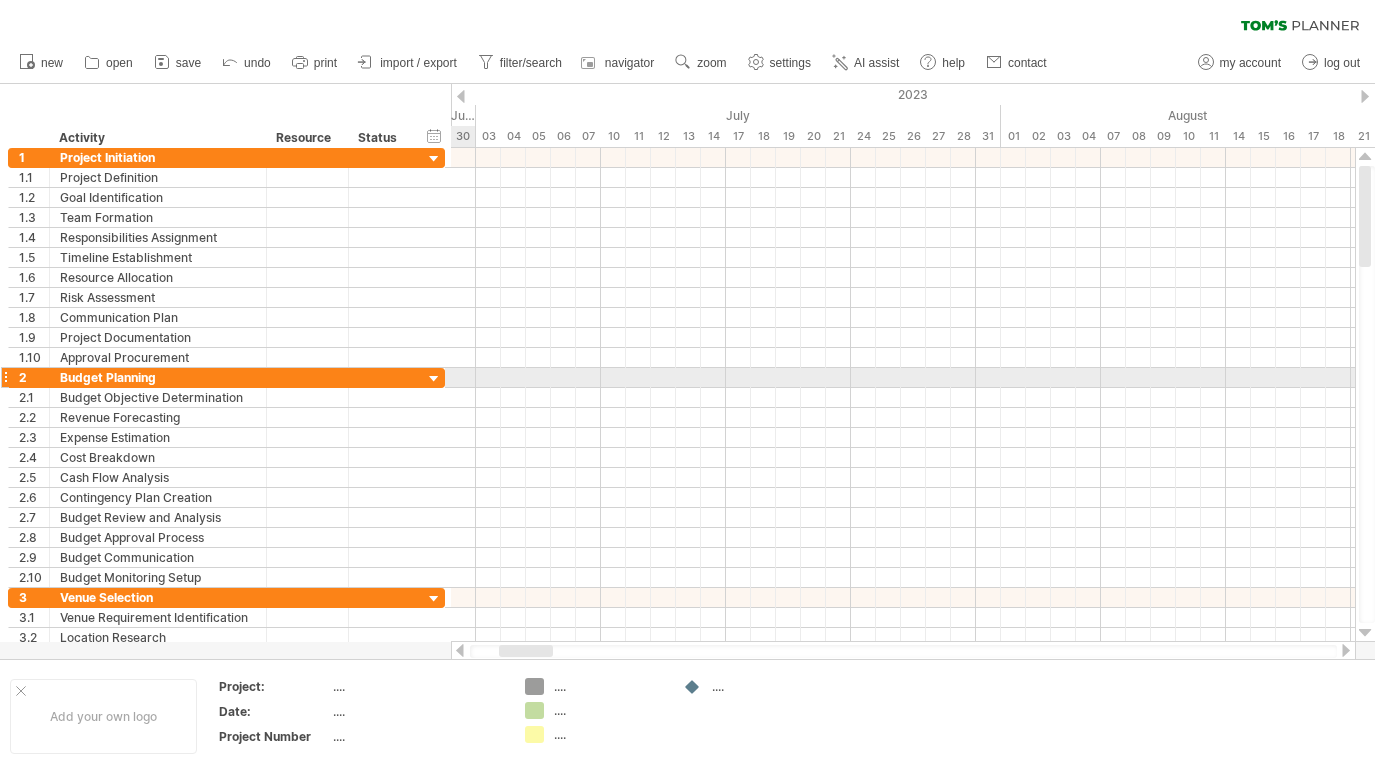 click on "2" at bounding box center [29, 377] 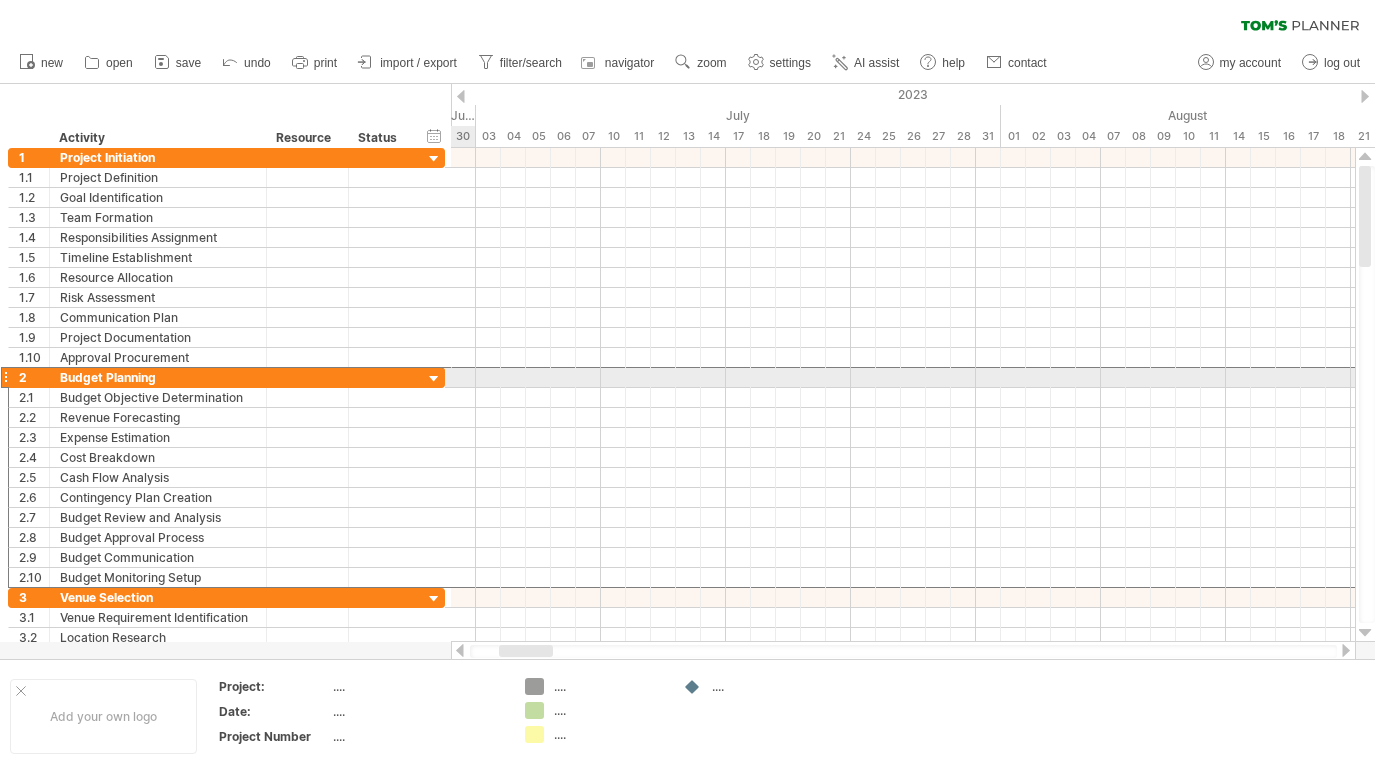 click at bounding box center [5, 377] 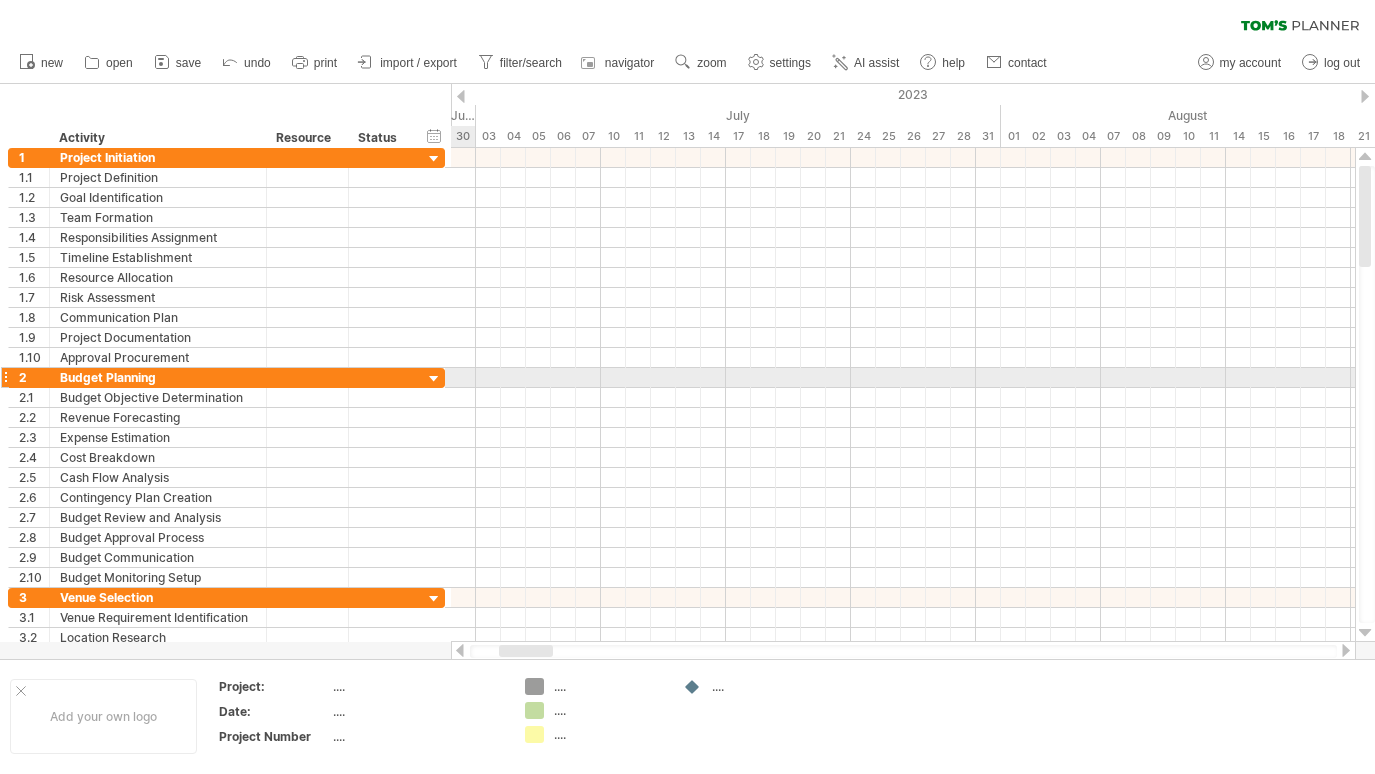 click at bounding box center [5, 377] 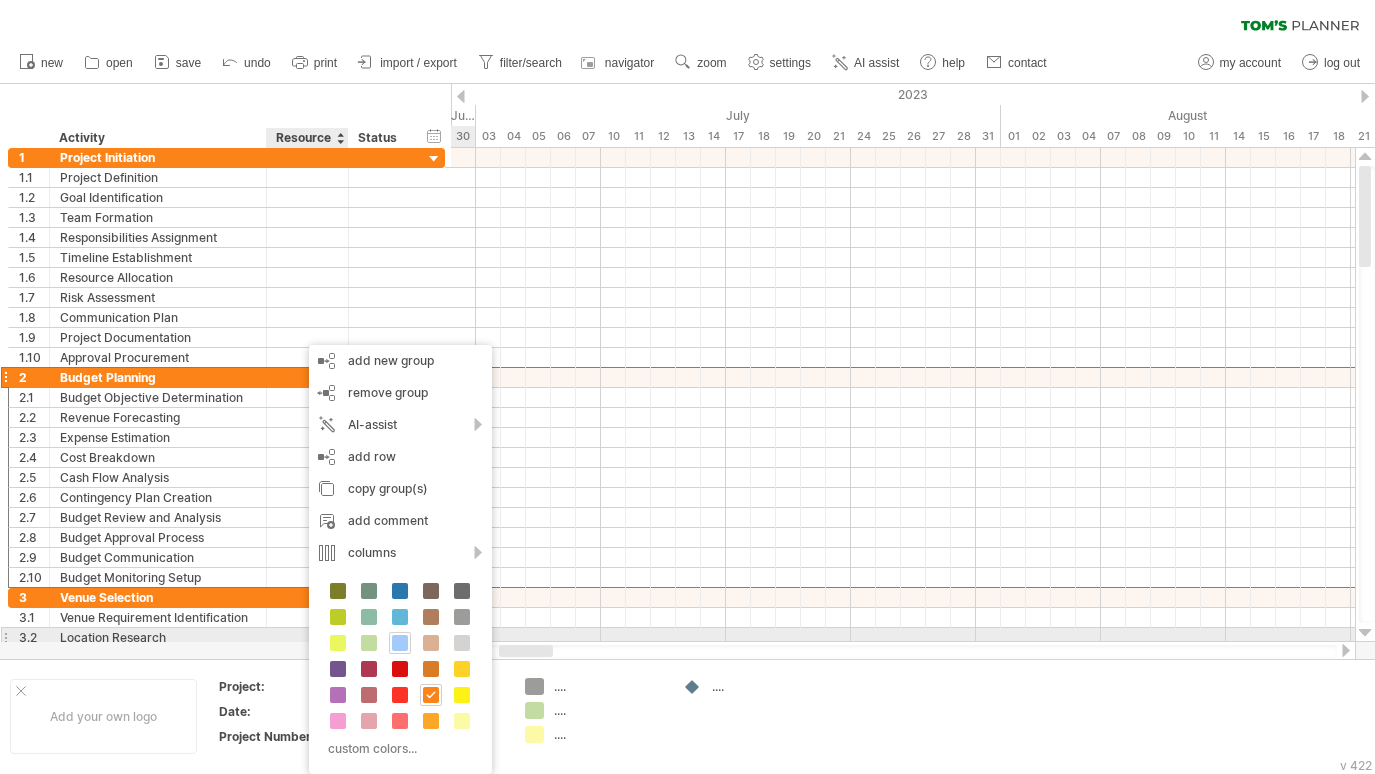 click at bounding box center (400, 643) 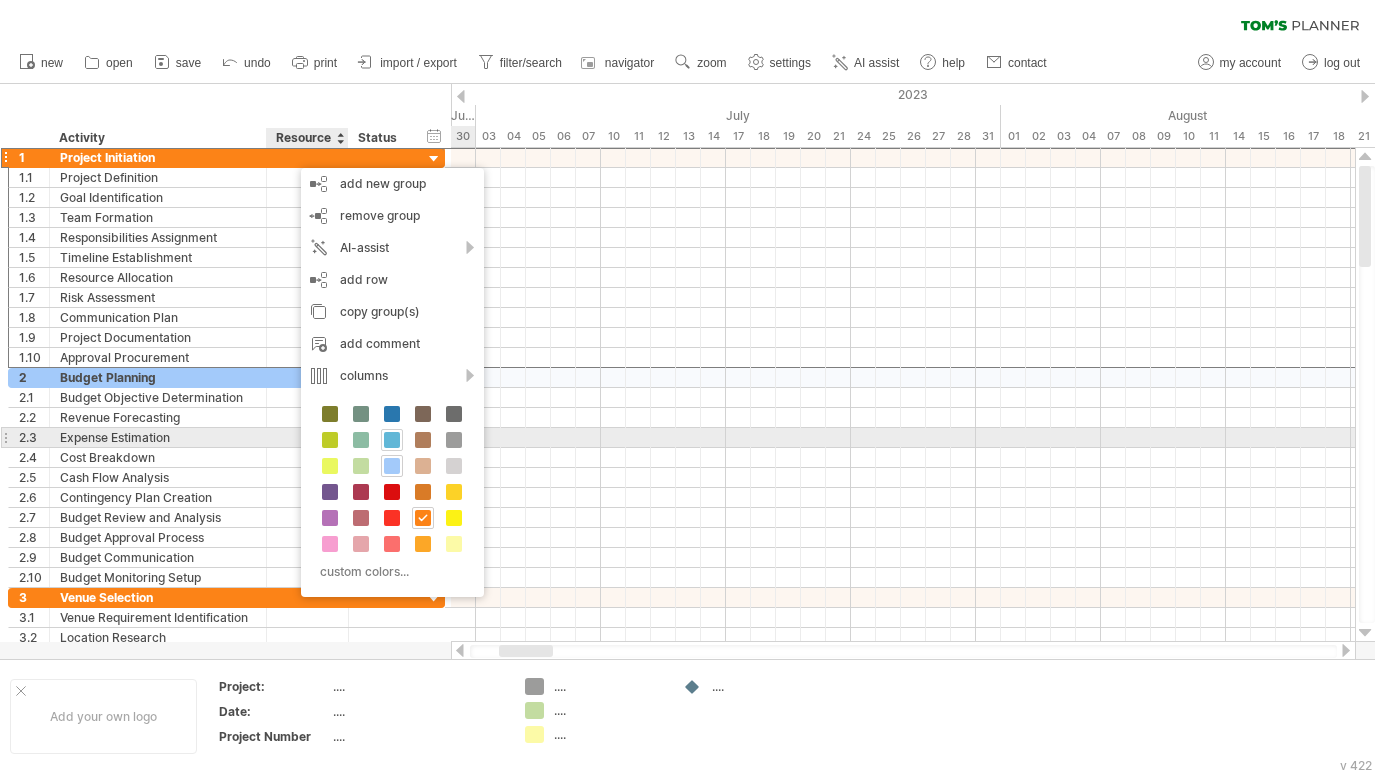 click at bounding box center (392, 440) 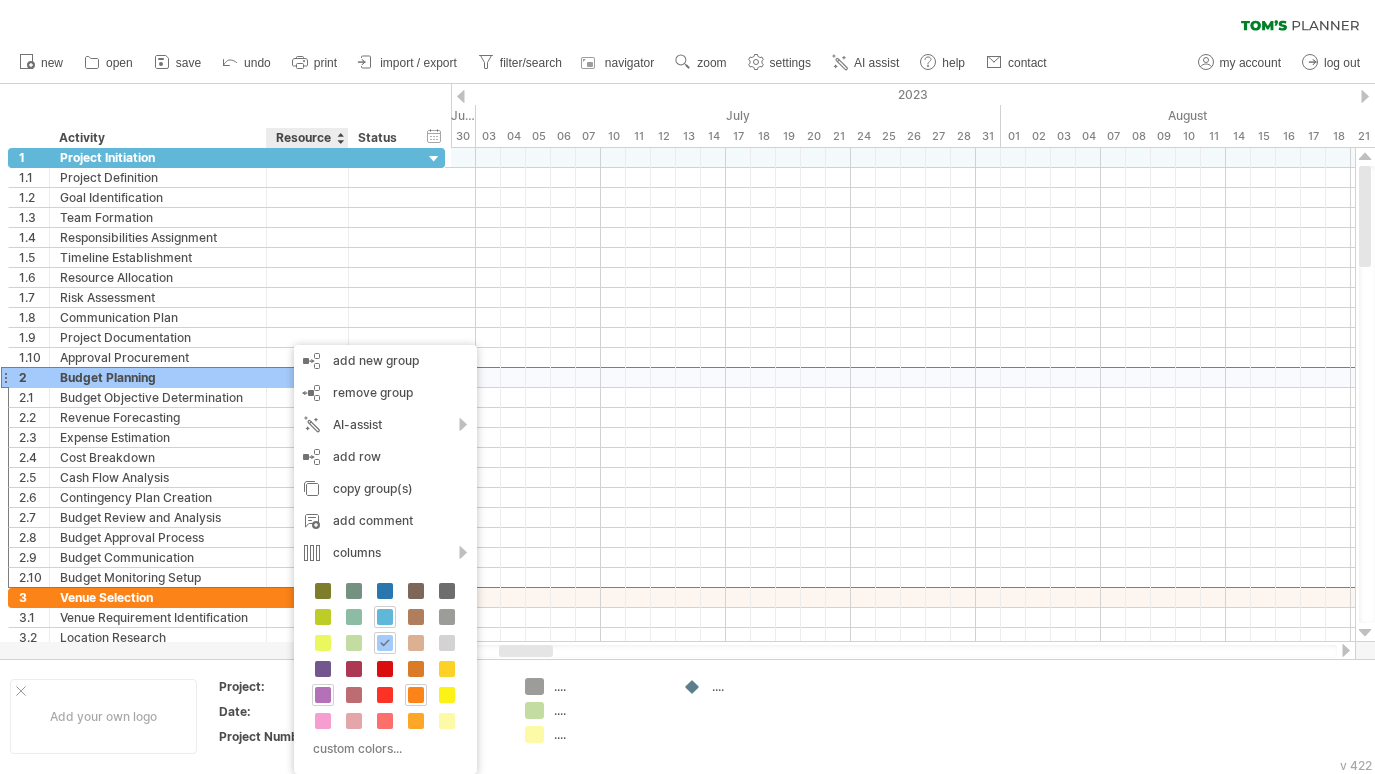 click at bounding box center (323, 695) 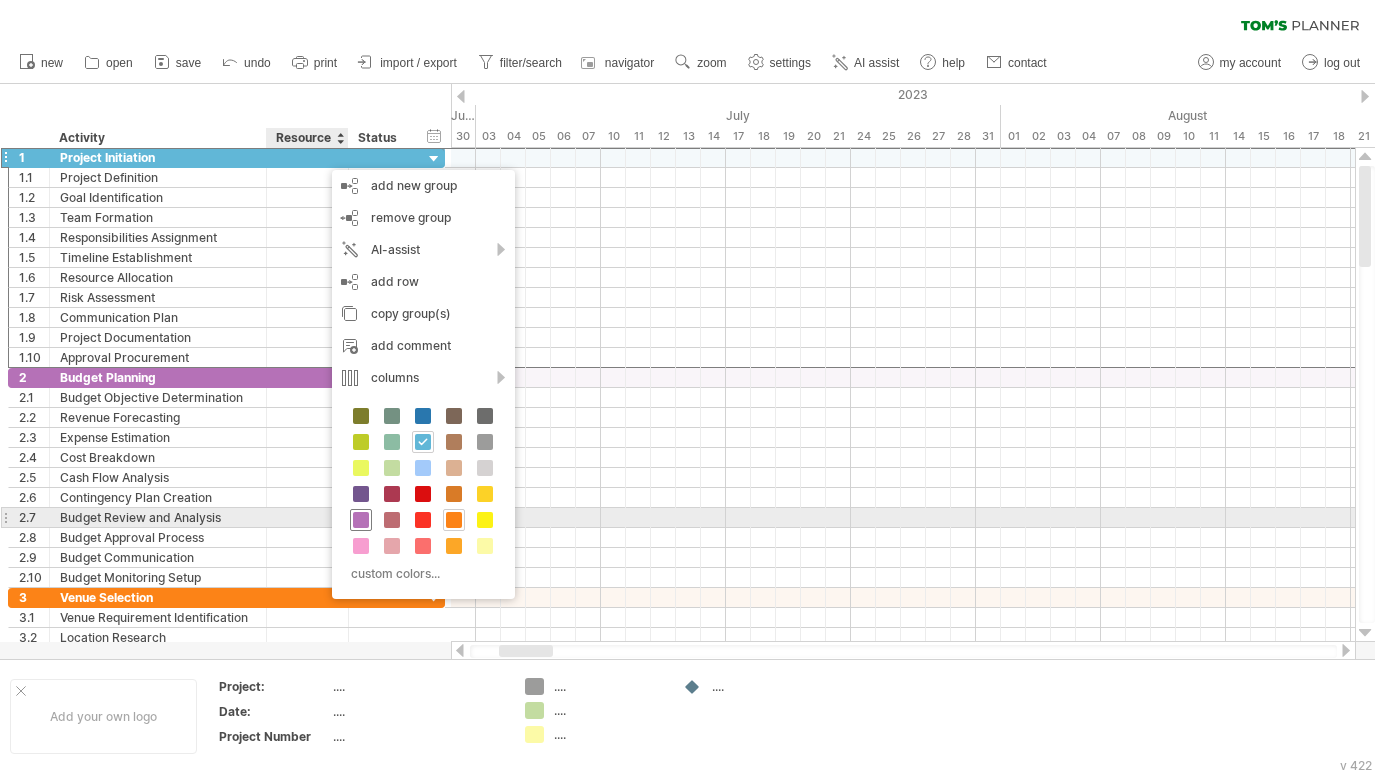 click at bounding box center (361, 520) 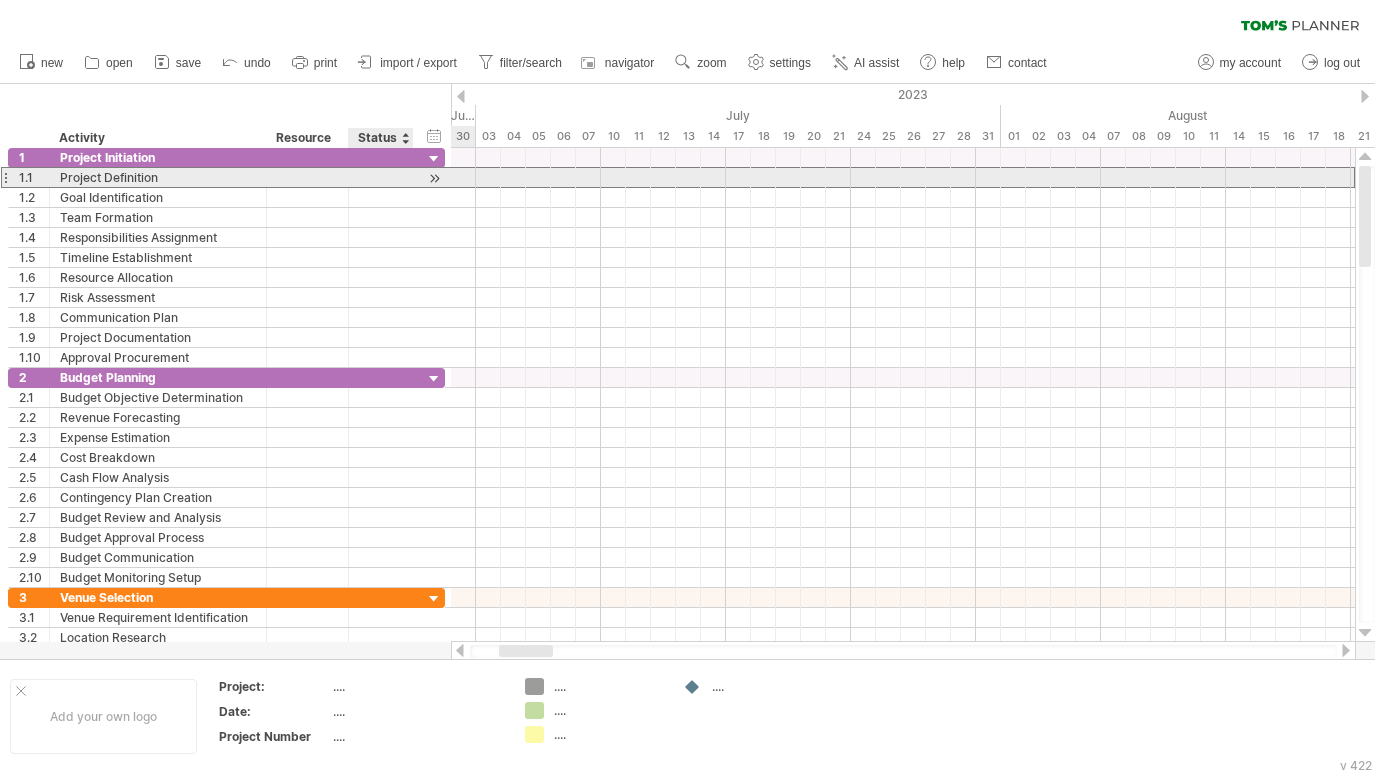 click on "**********" at bounding box center (226, 177) 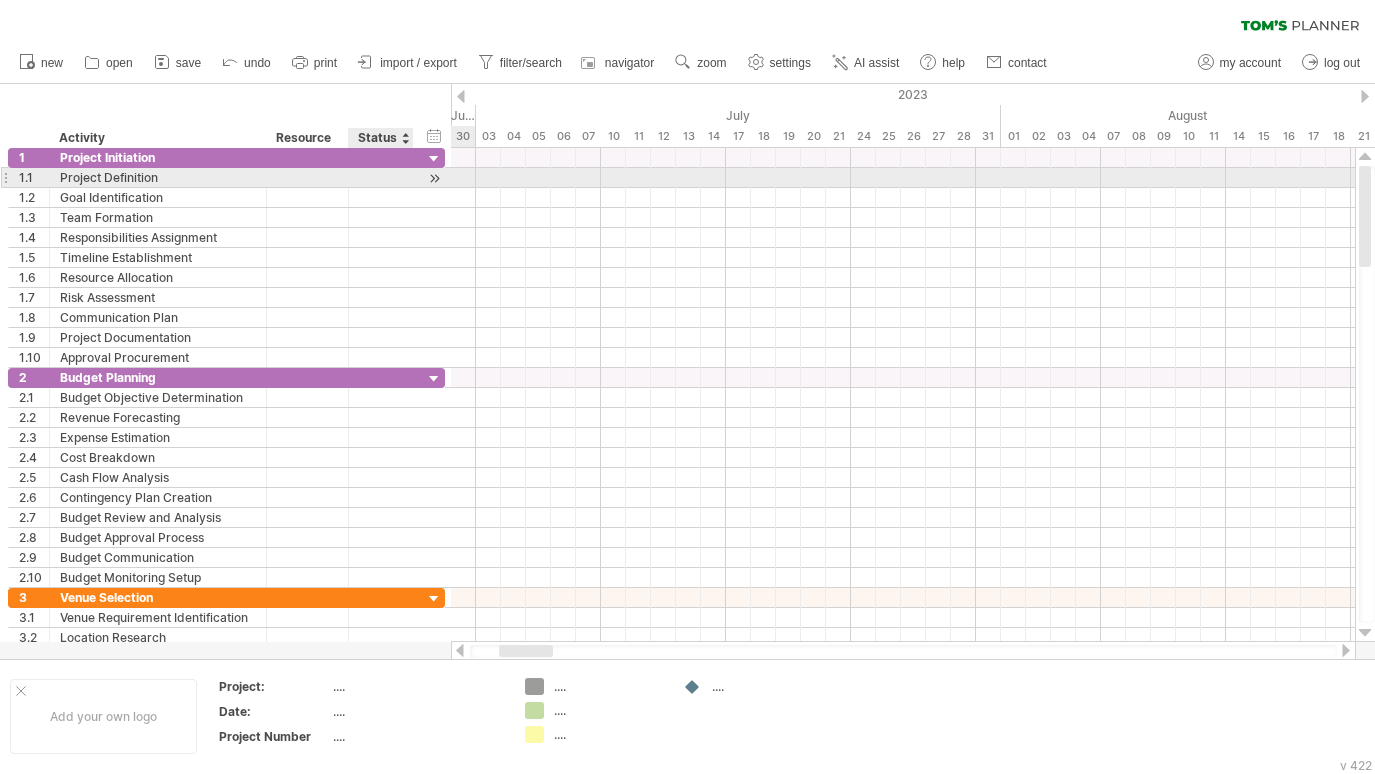 click at bounding box center (411, 178) 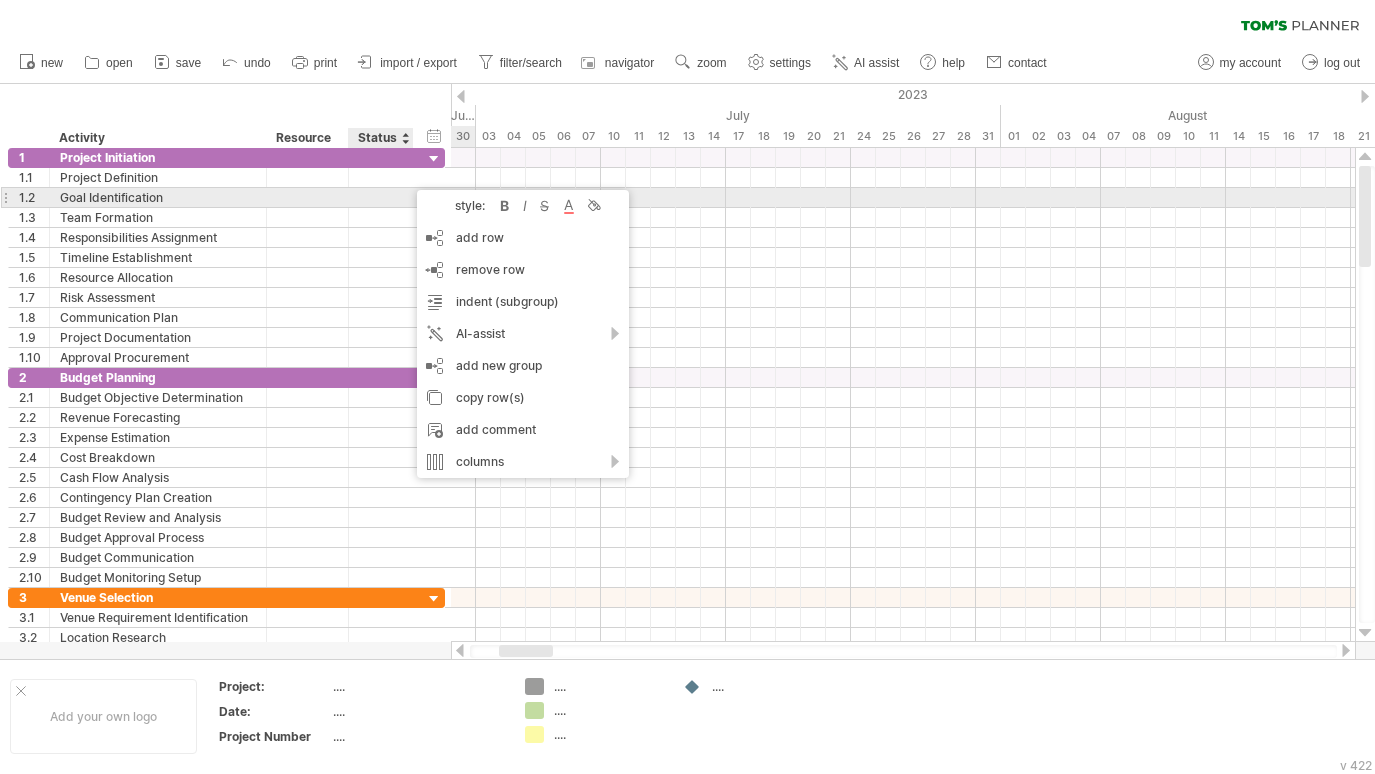 click at bounding box center [381, 197] 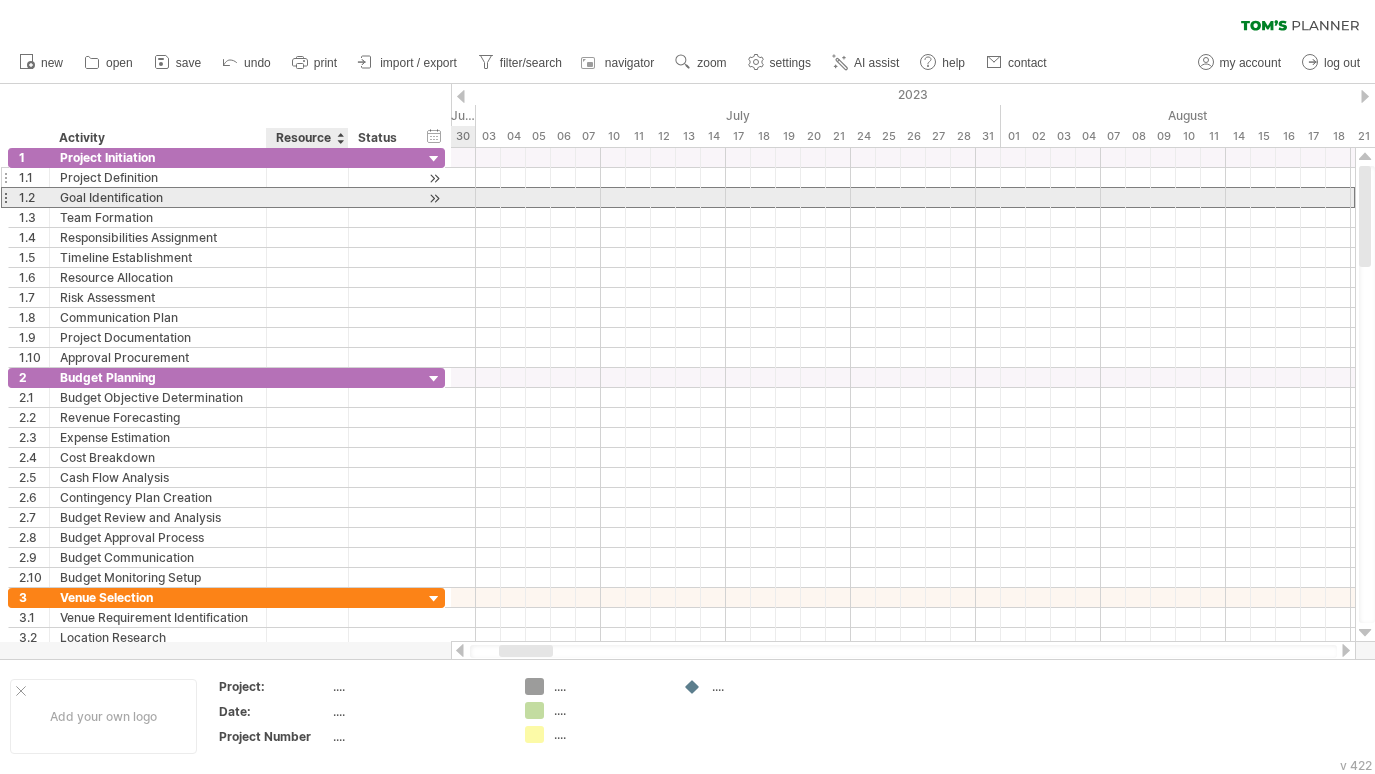 click at bounding box center [308, 177] 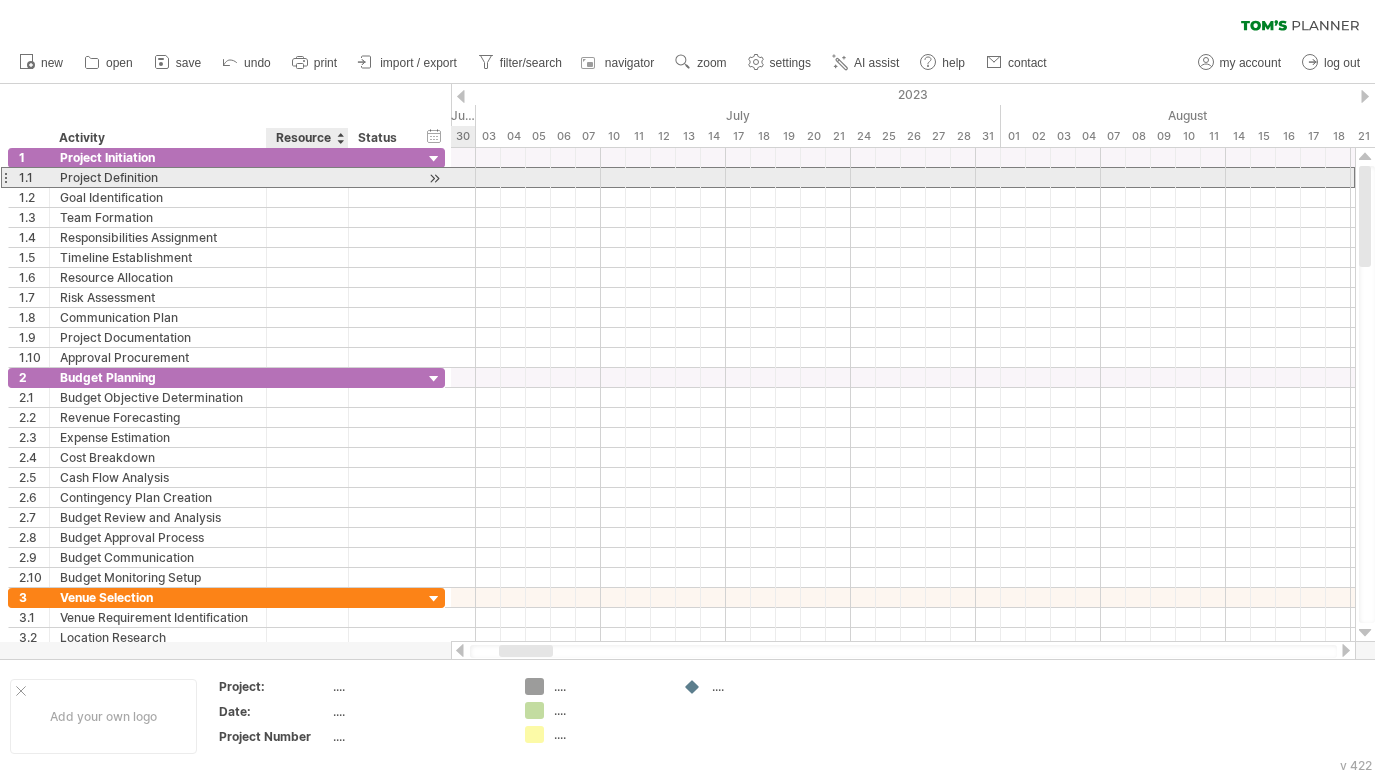 click at bounding box center [307, 177] 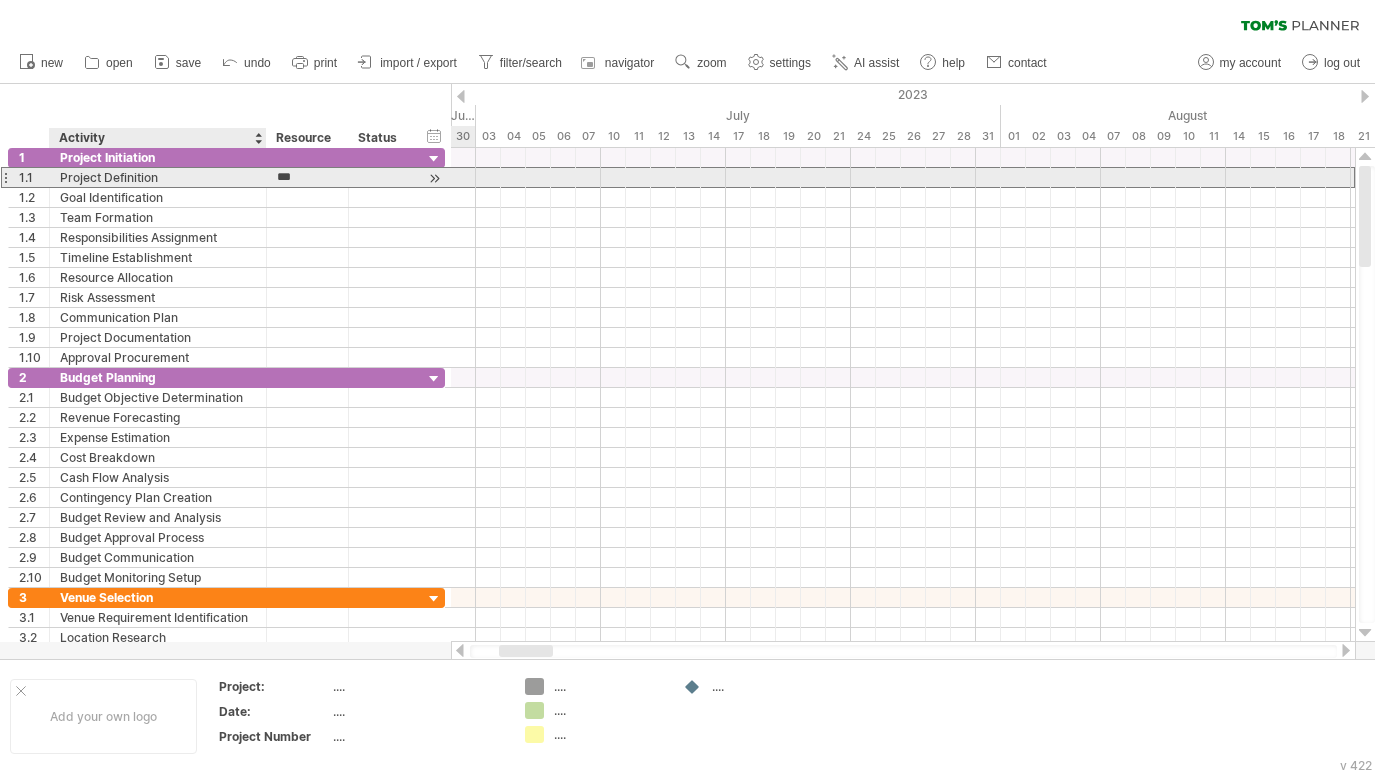 type on "****" 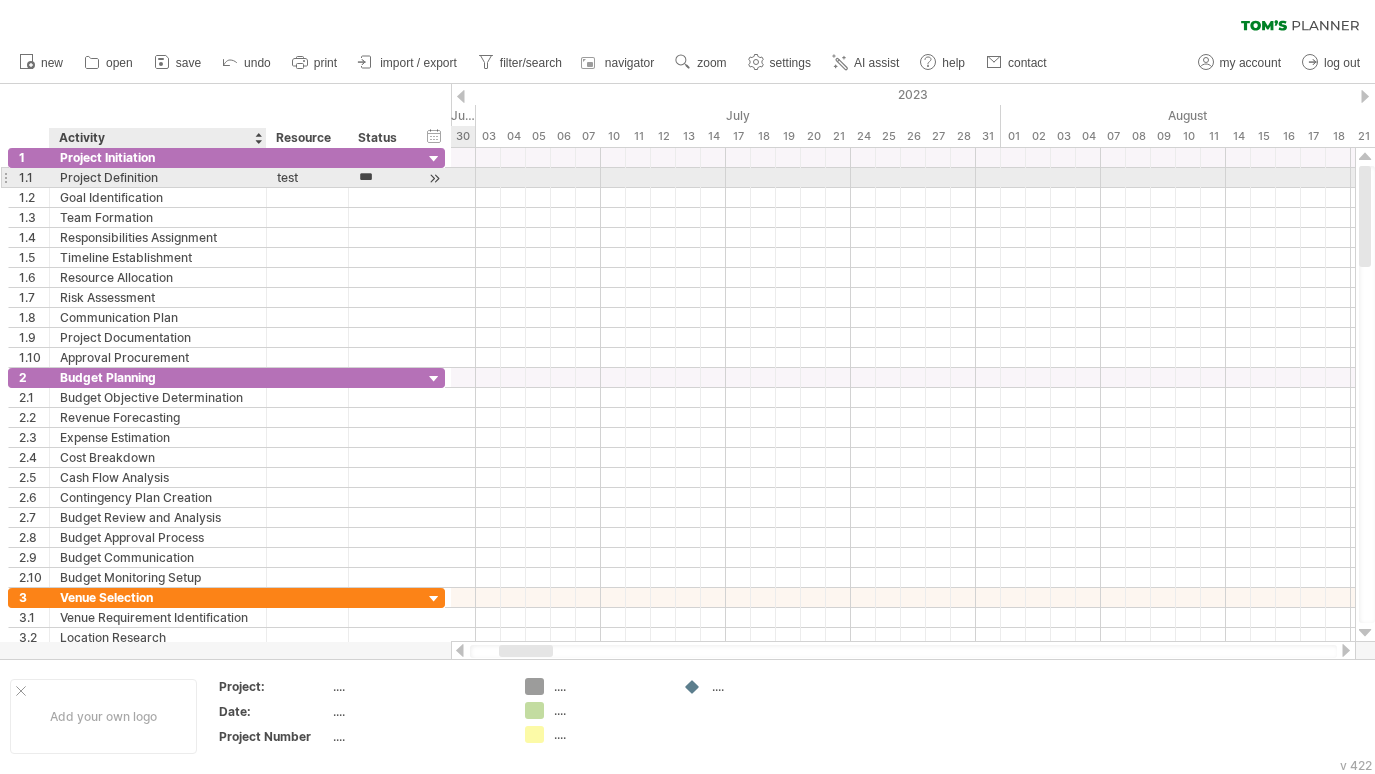 type on "****" 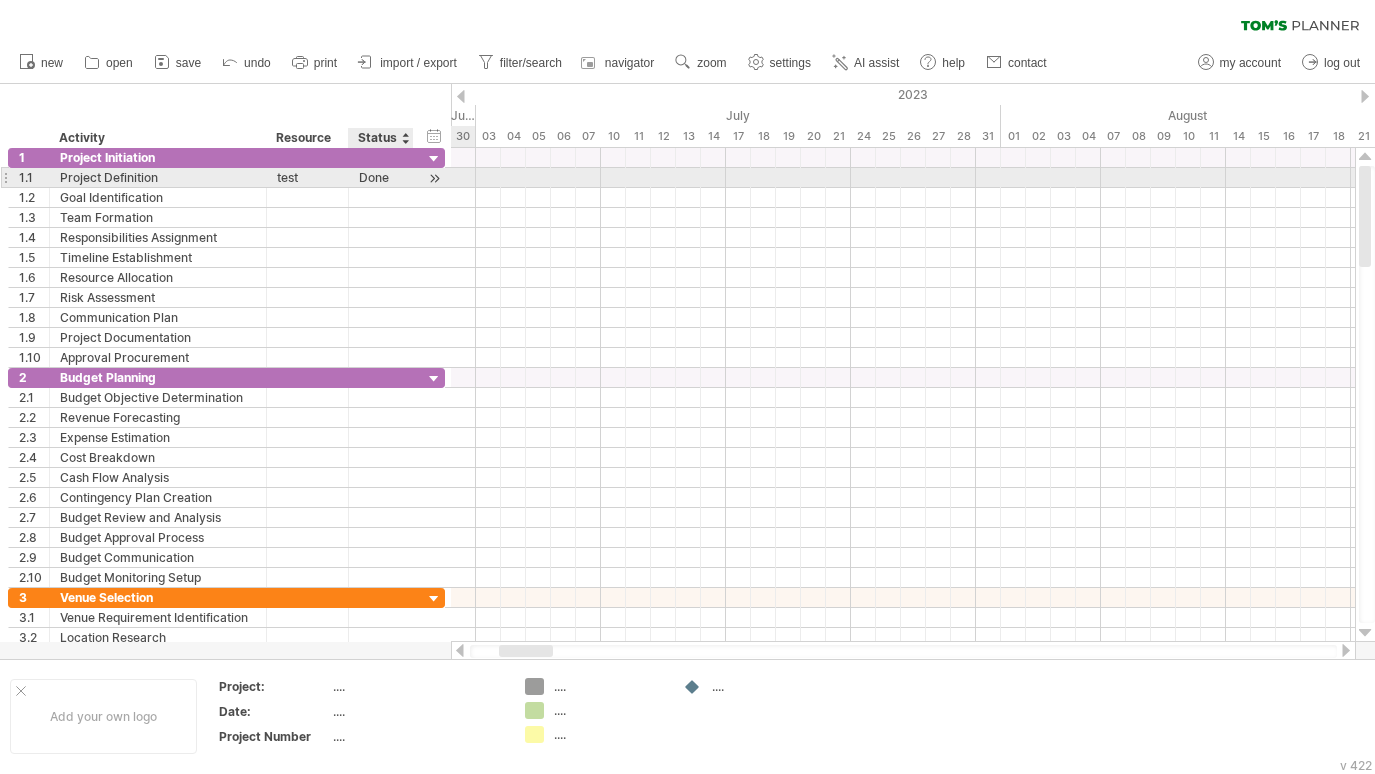 click at bounding box center [434, 178] 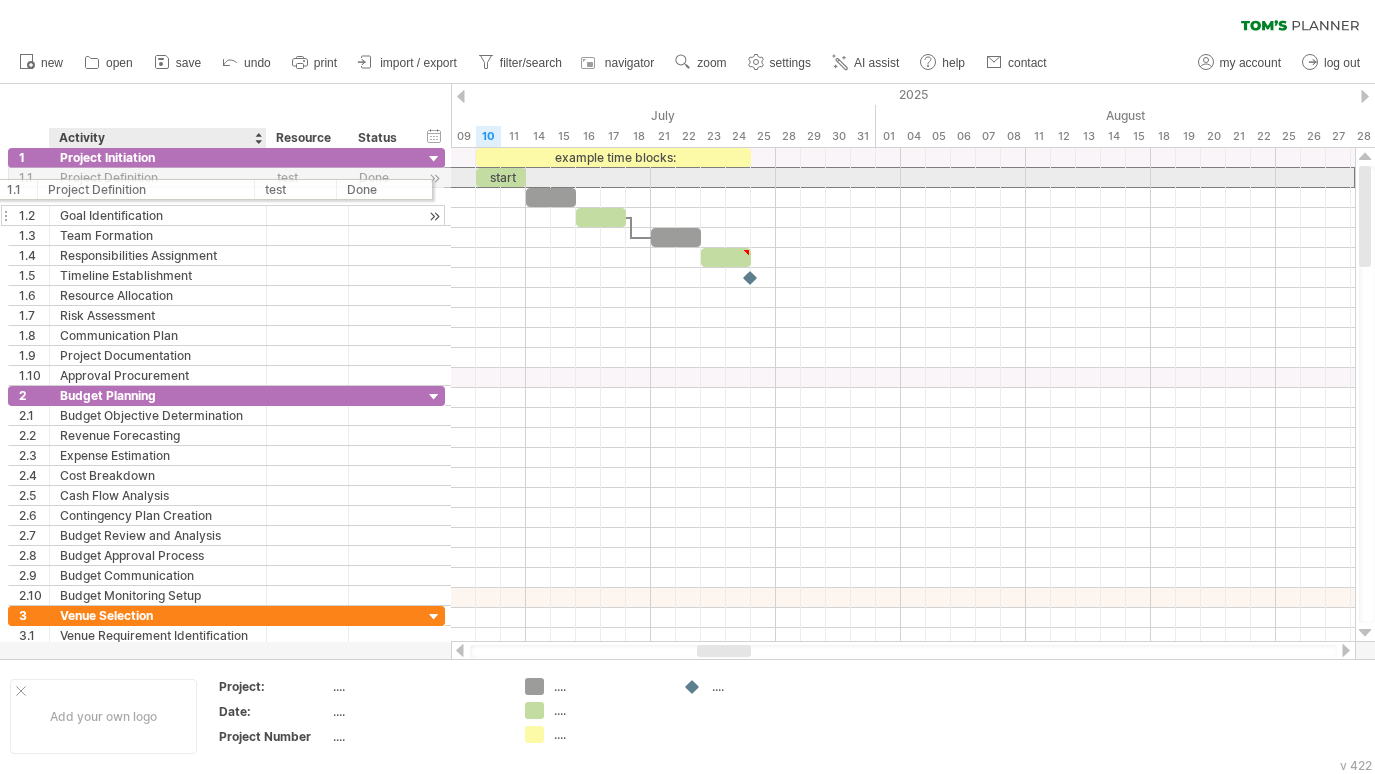 drag, startPoint x: 125, startPoint y: 183, endPoint x: 107, endPoint y: 188, distance: 18.681541 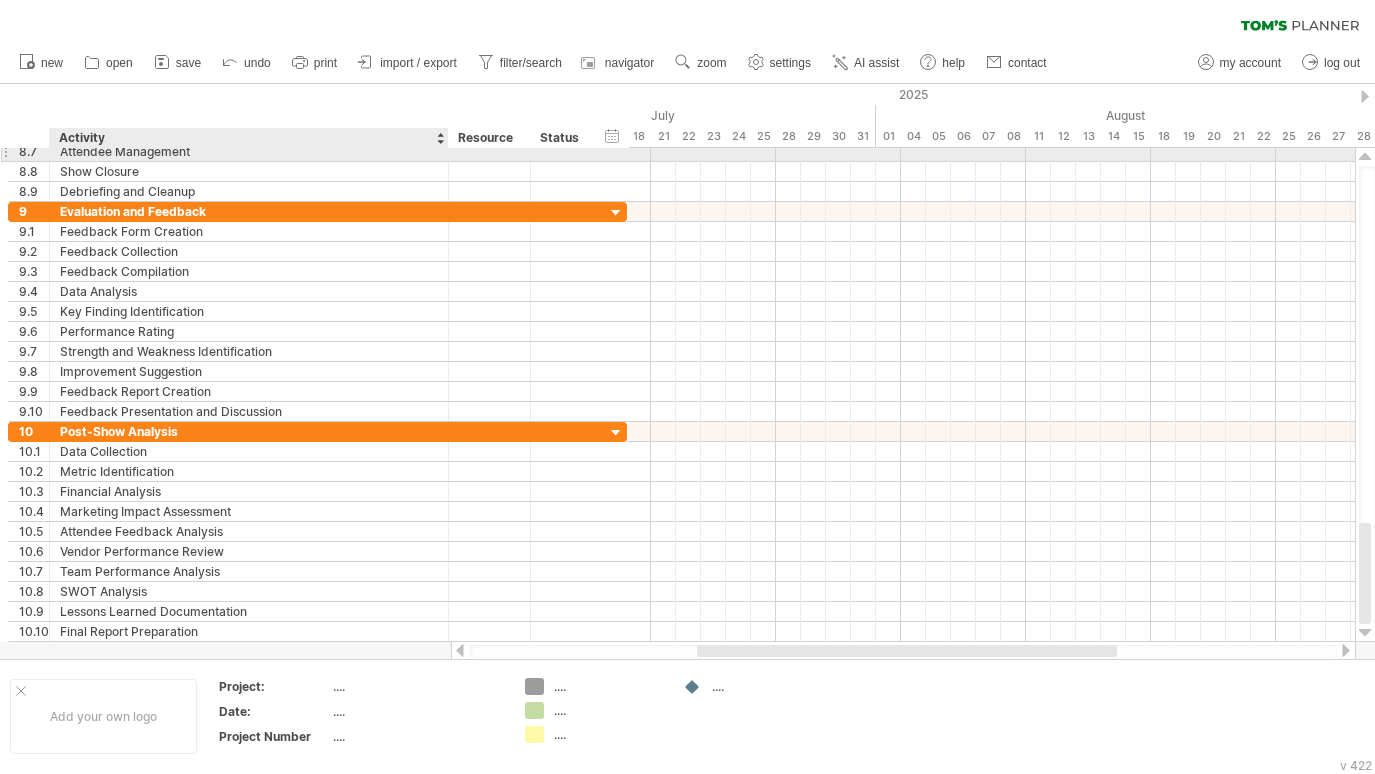 drag, startPoint x: 269, startPoint y: 148, endPoint x: 446, endPoint y: 147, distance: 177.00282 